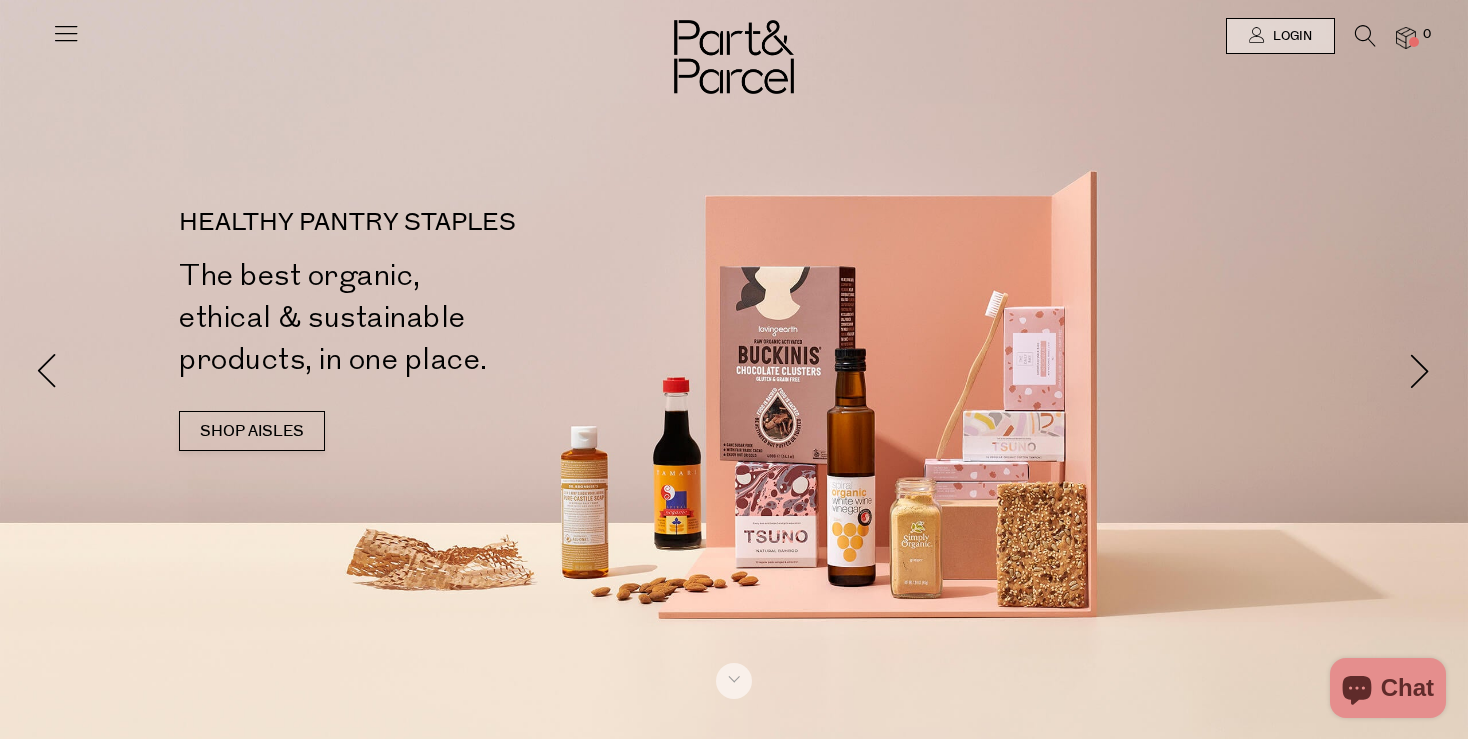 scroll, scrollTop: 0, scrollLeft: 0, axis: both 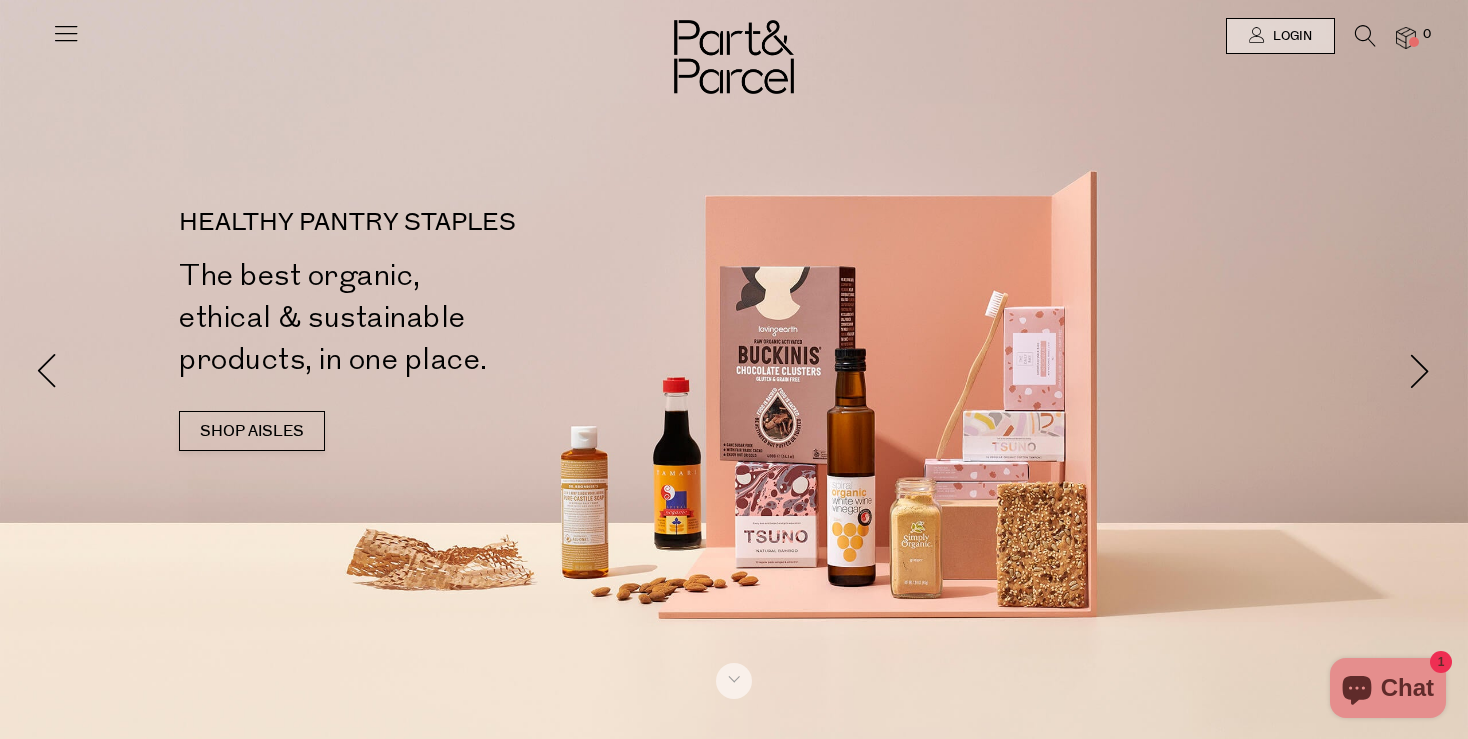 click at bounding box center [66, 33] 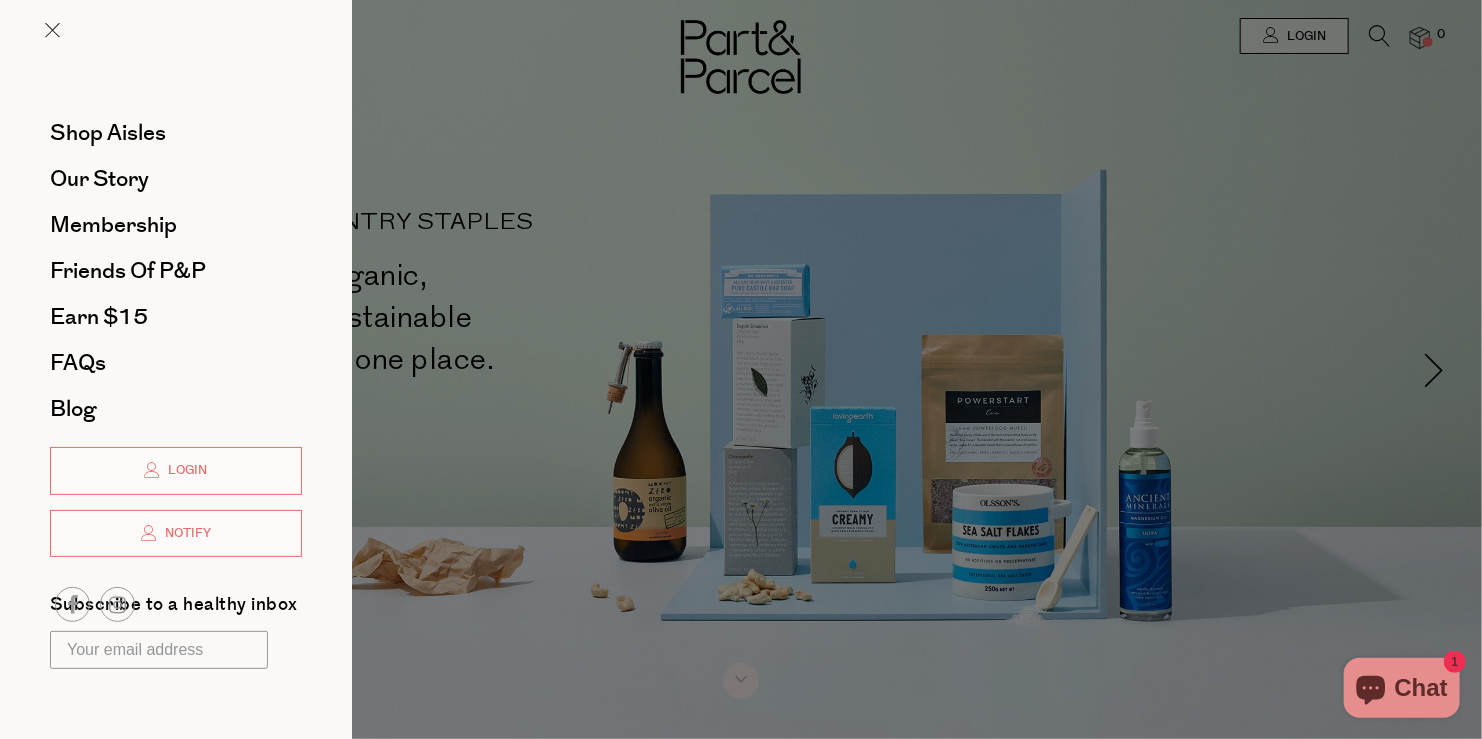 click at bounding box center (741, 369) 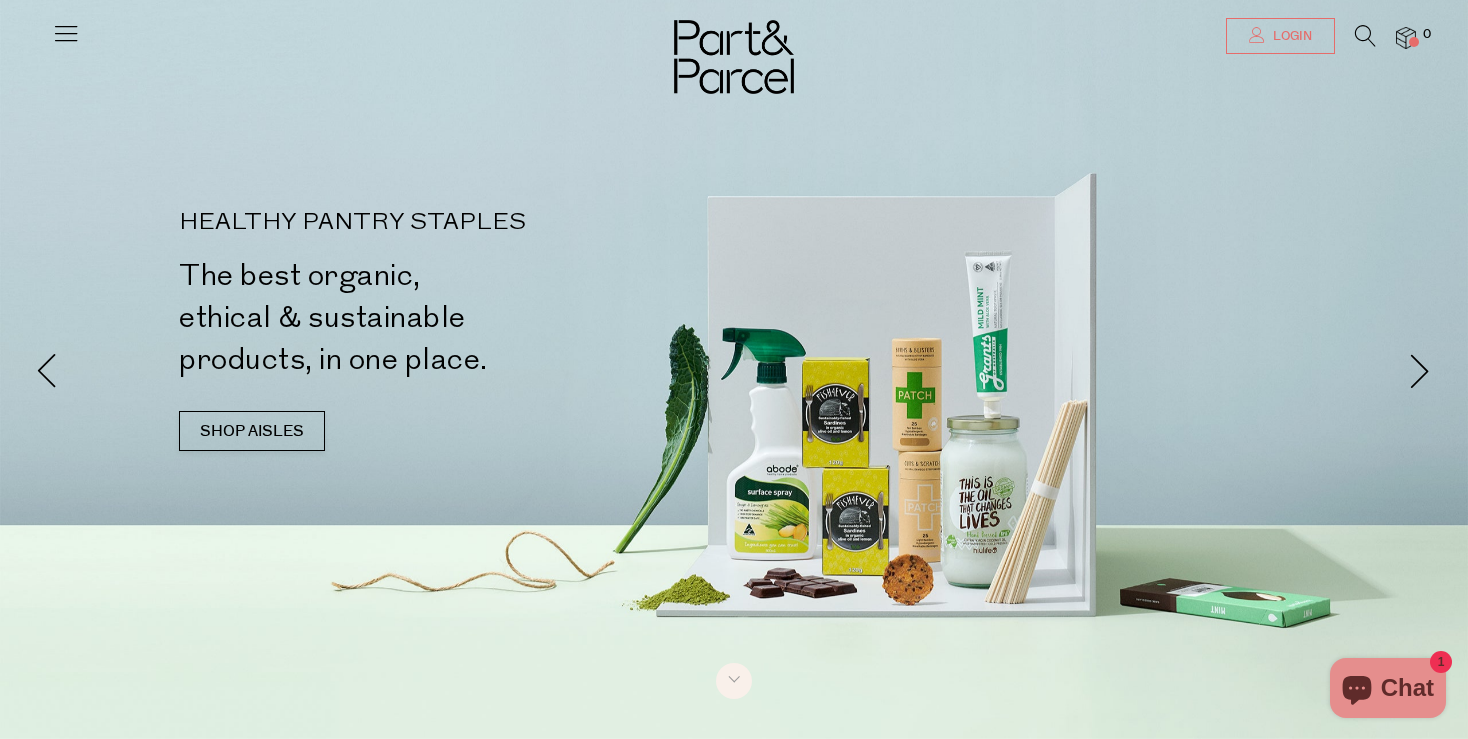 click on "Login" at bounding box center (1280, 36) 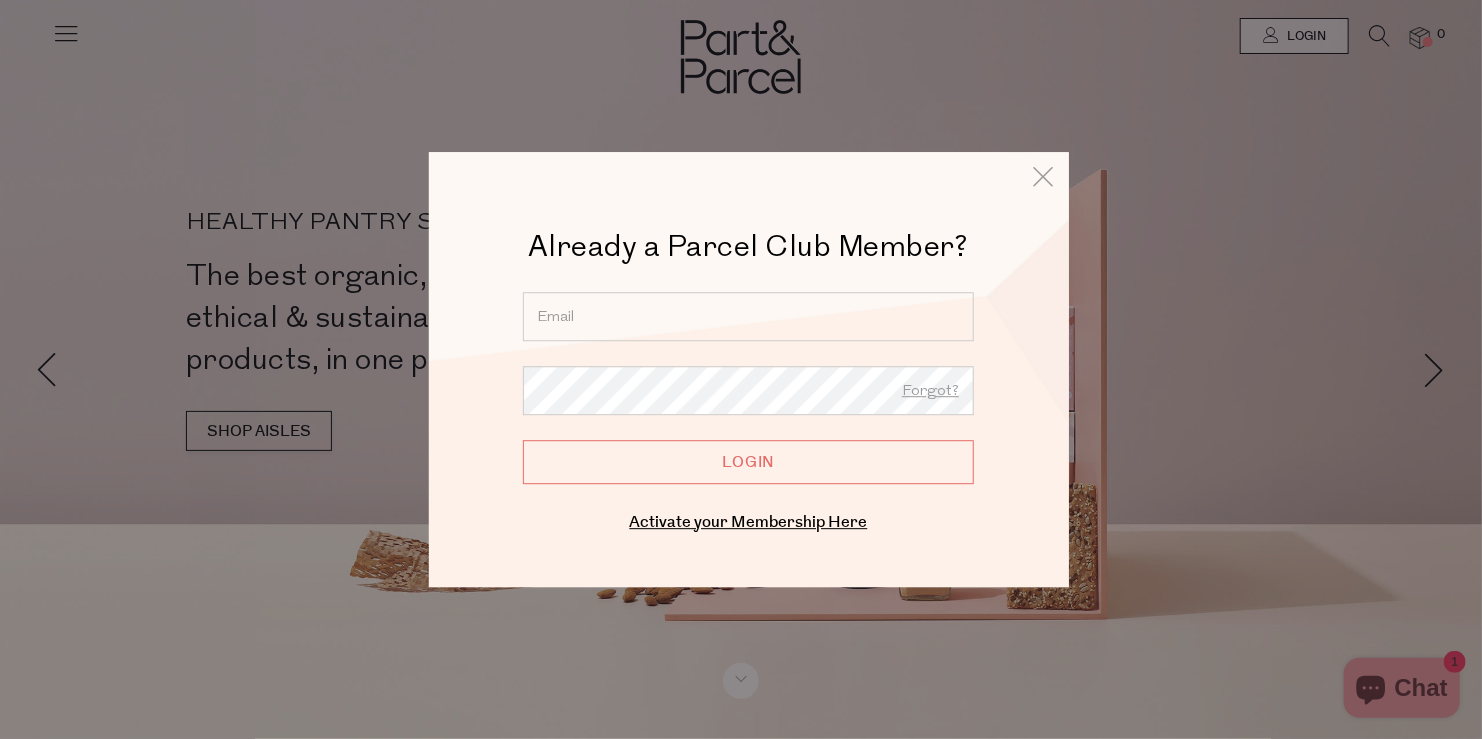 click at bounding box center [748, 316] 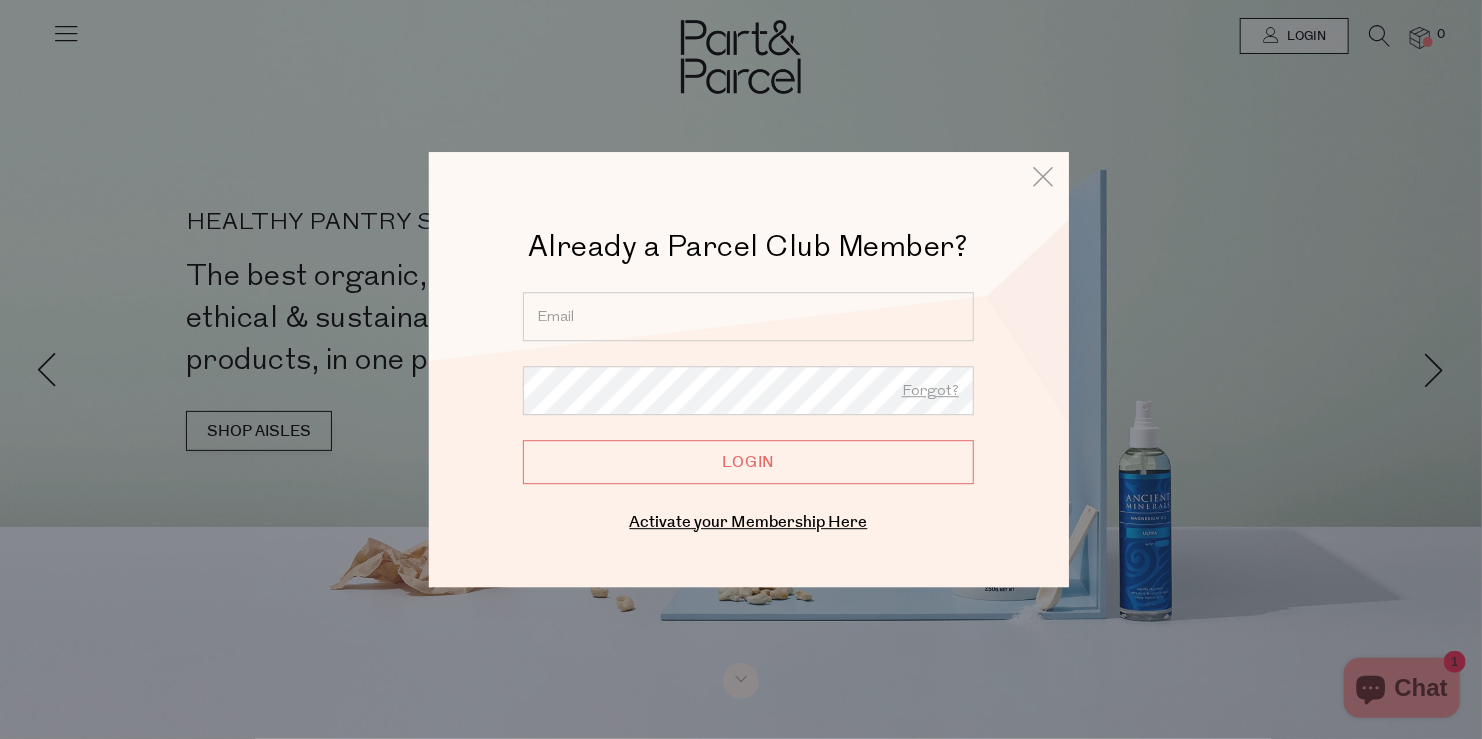type on "sarbrook10@bigpond.com" 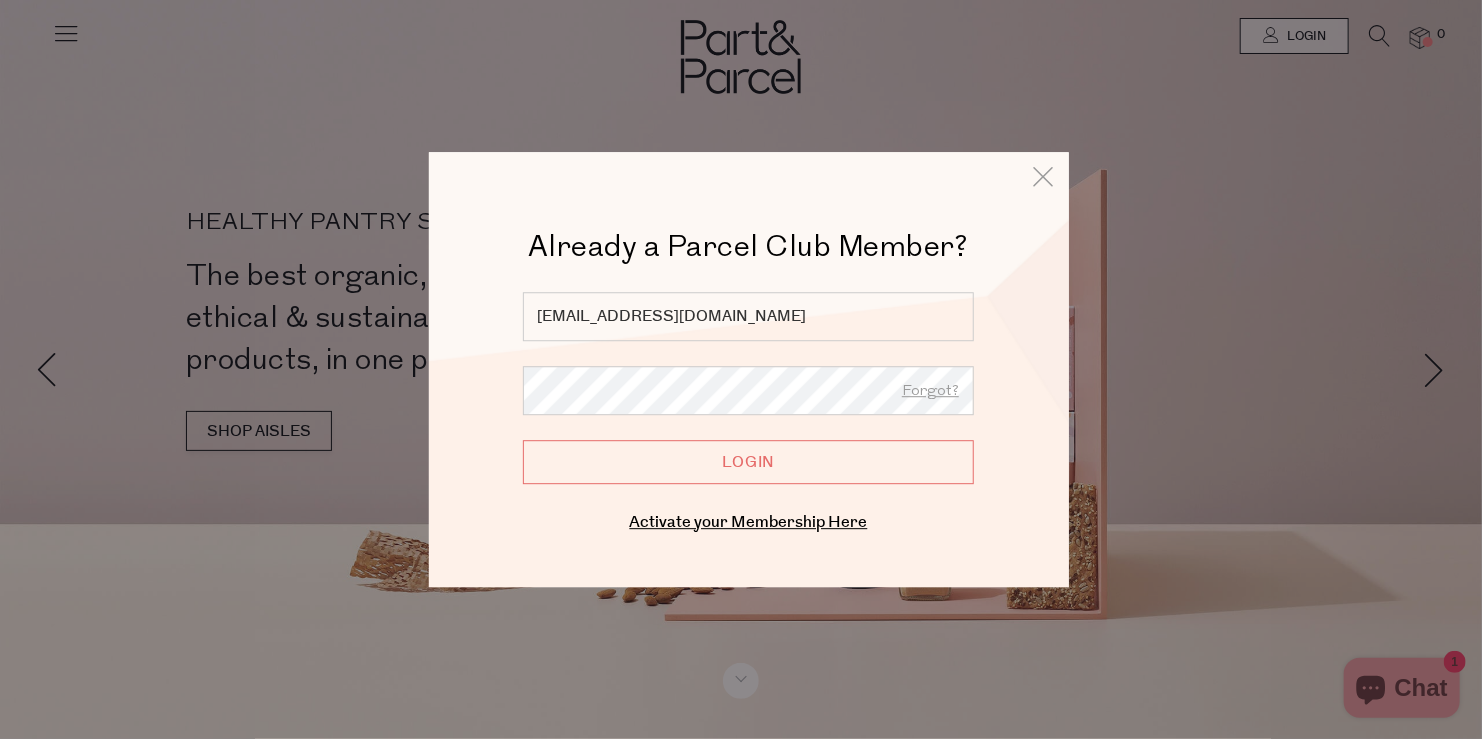 click on "Login" at bounding box center [748, 462] 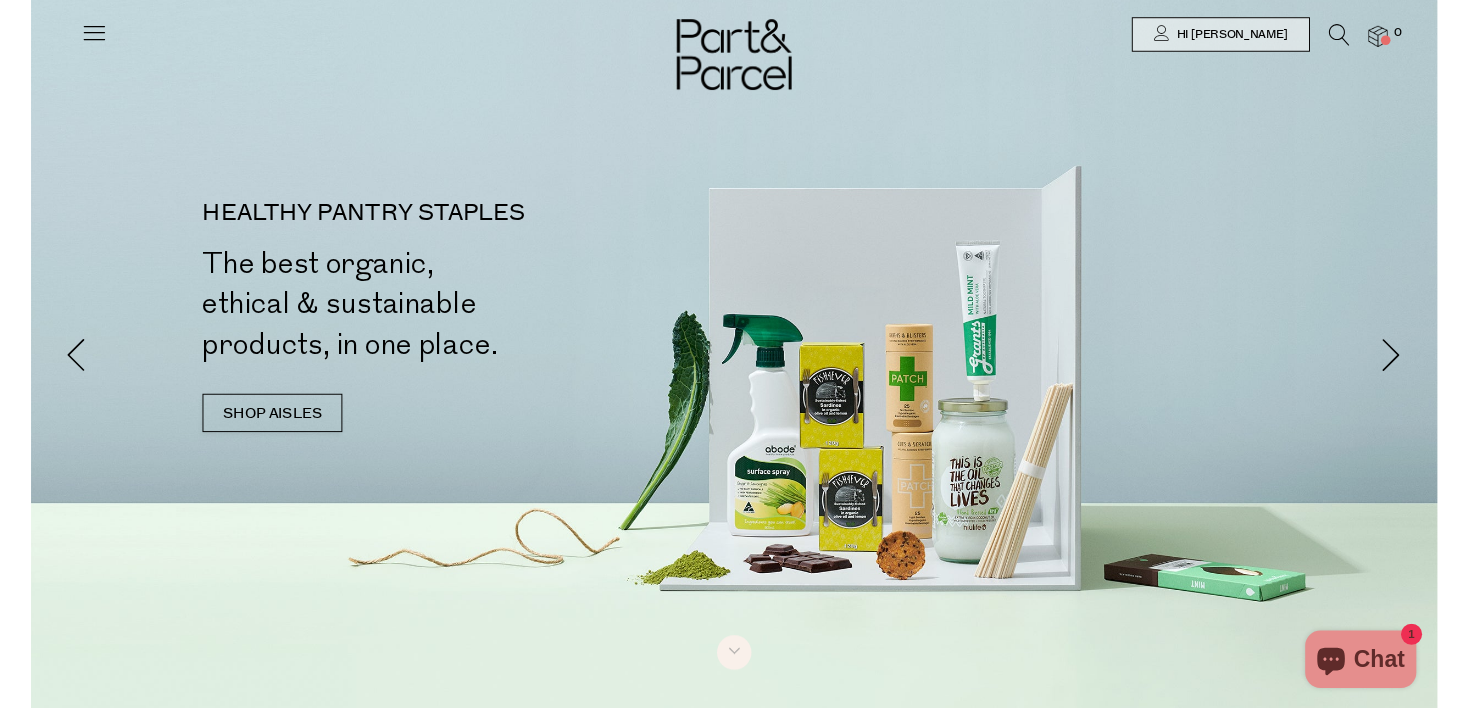 scroll, scrollTop: 0, scrollLeft: 0, axis: both 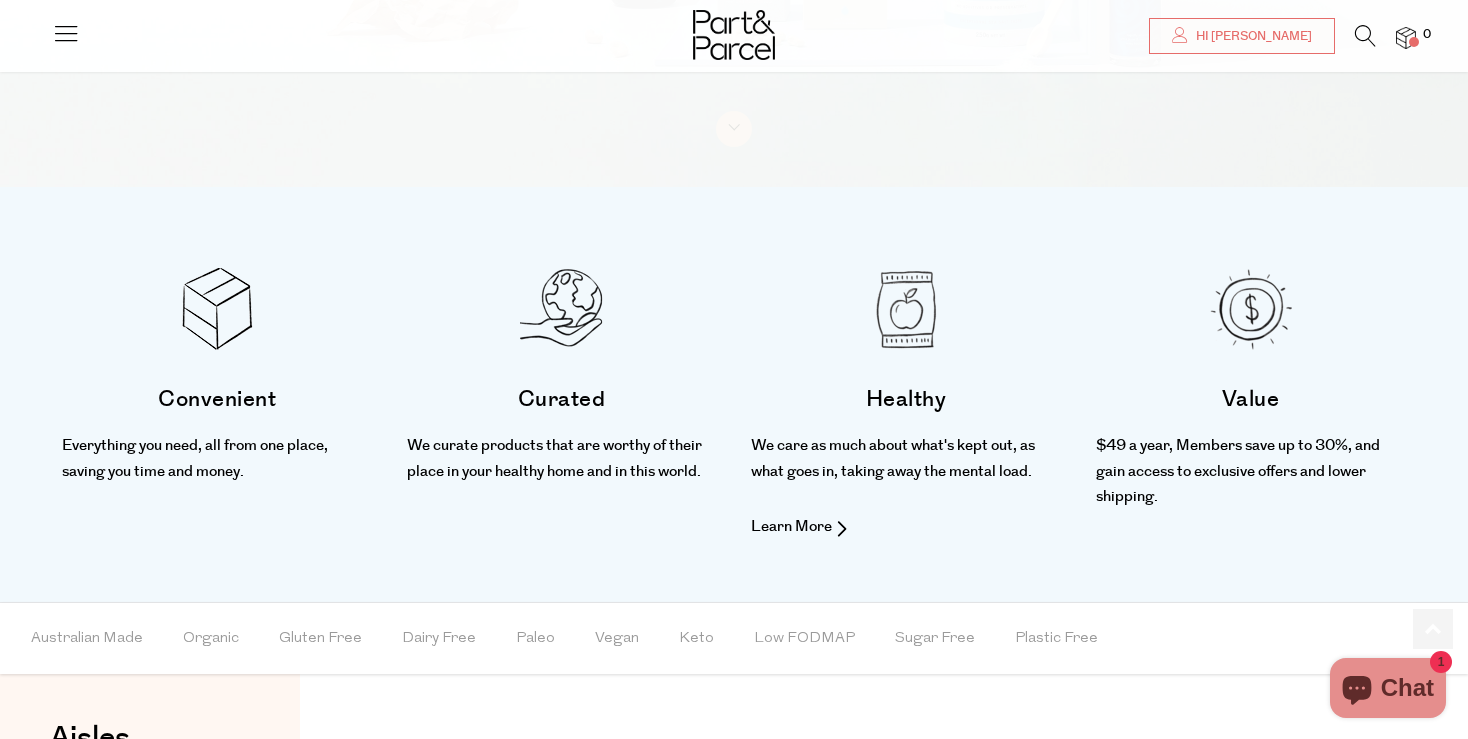 click at bounding box center [906, 309] 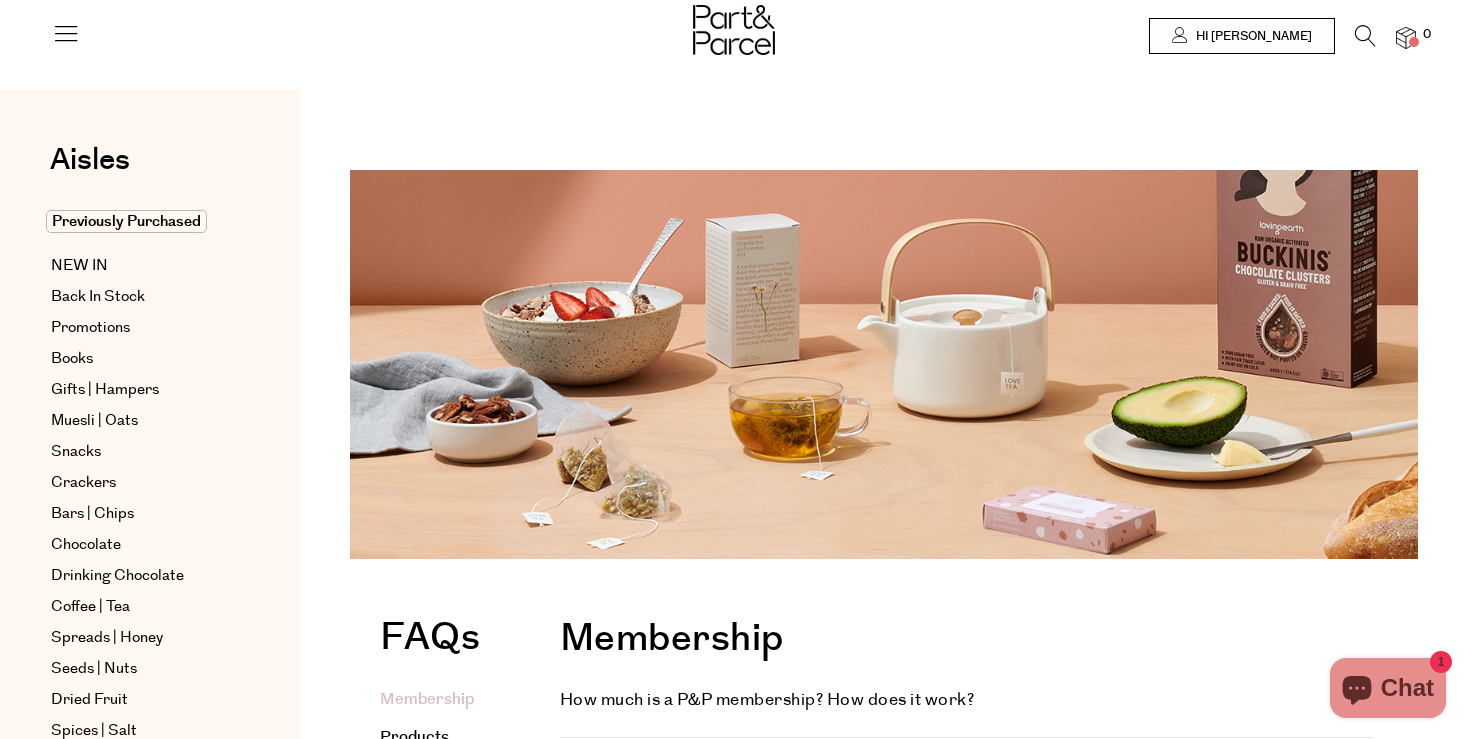 scroll, scrollTop: 0, scrollLeft: 0, axis: both 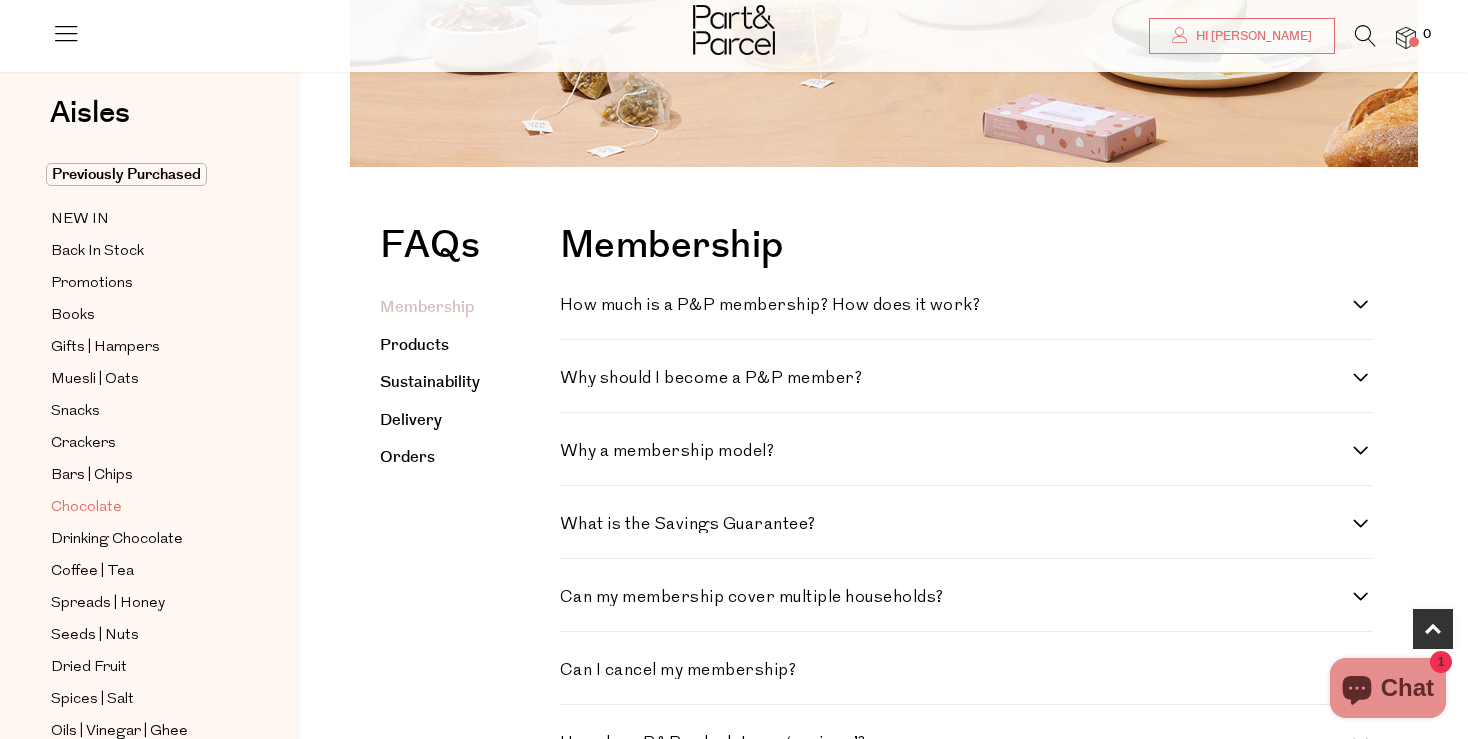 click on "Chocolate" at bounding box center [86, 508] 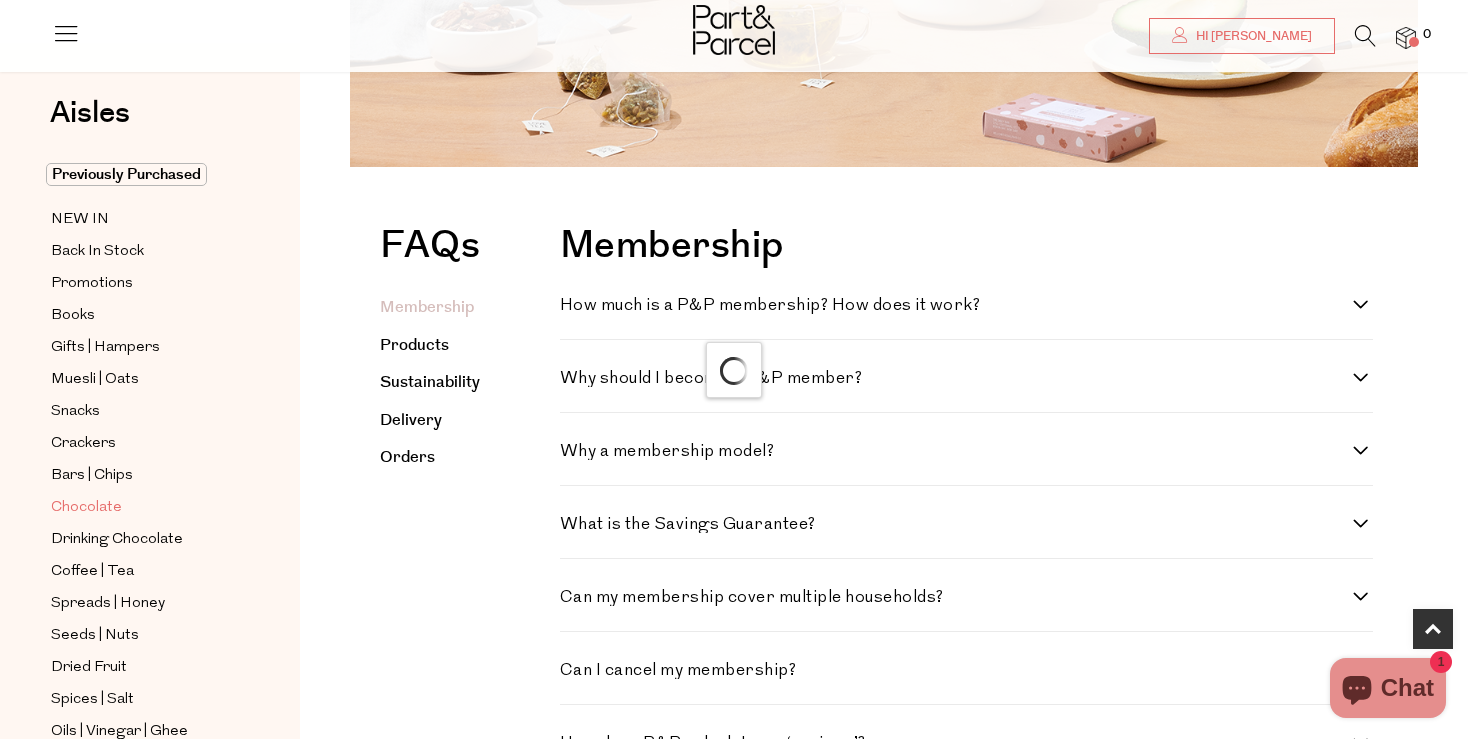 click on "Chocolate" at bounding box center (86, 508) 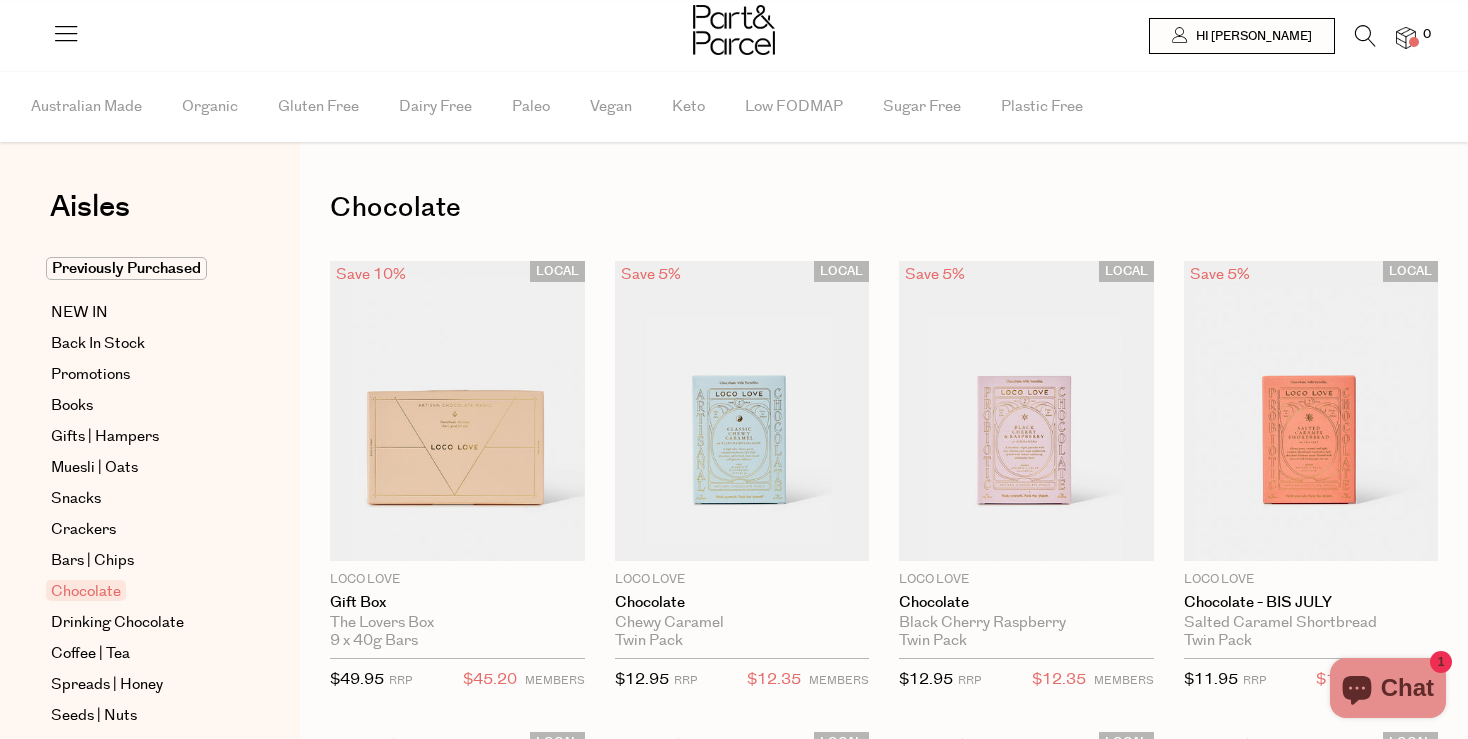 scroll, scrollTop: 0, scrollLeft: 0, axis: both 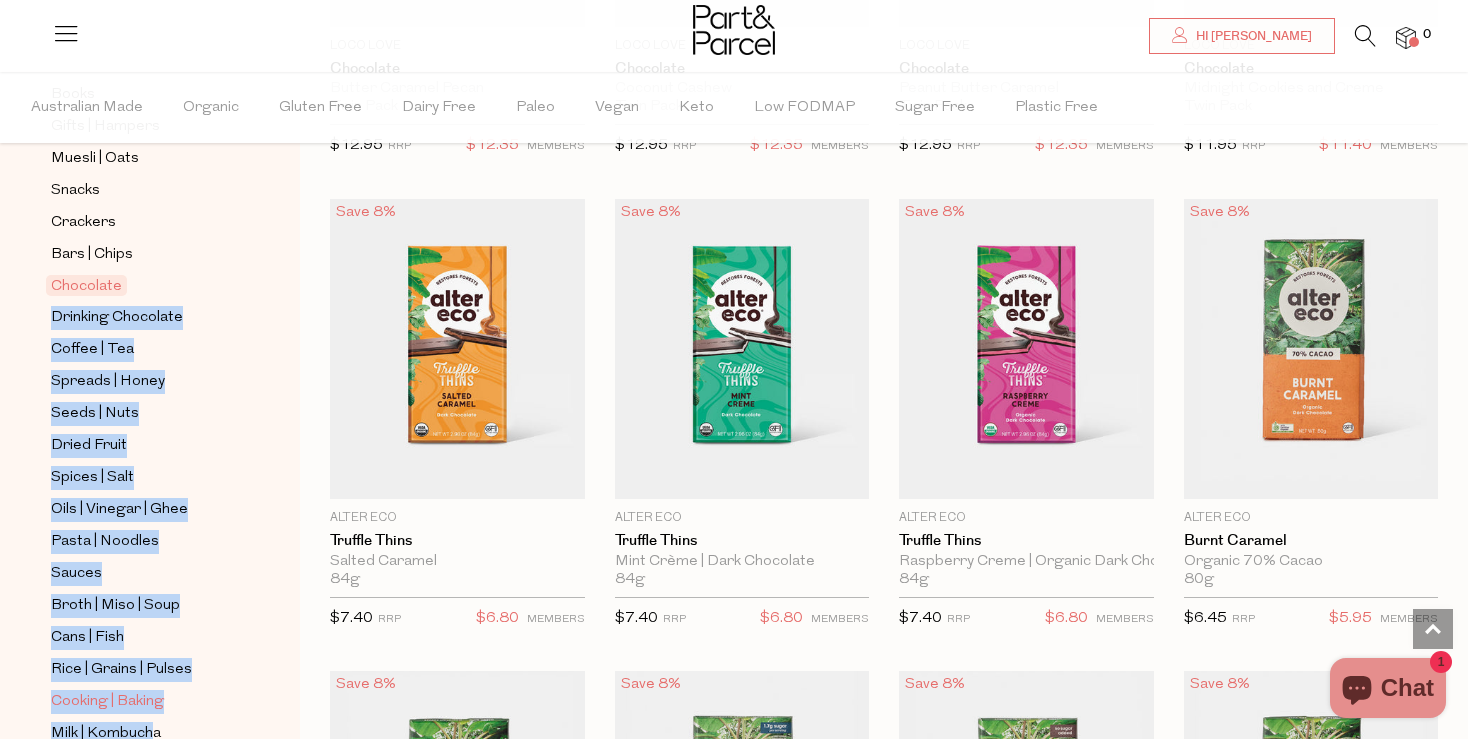 drag, startPoint x: 151, startPoint y: 581, endPoint x: 151, endPoint y: 736, distance: 155 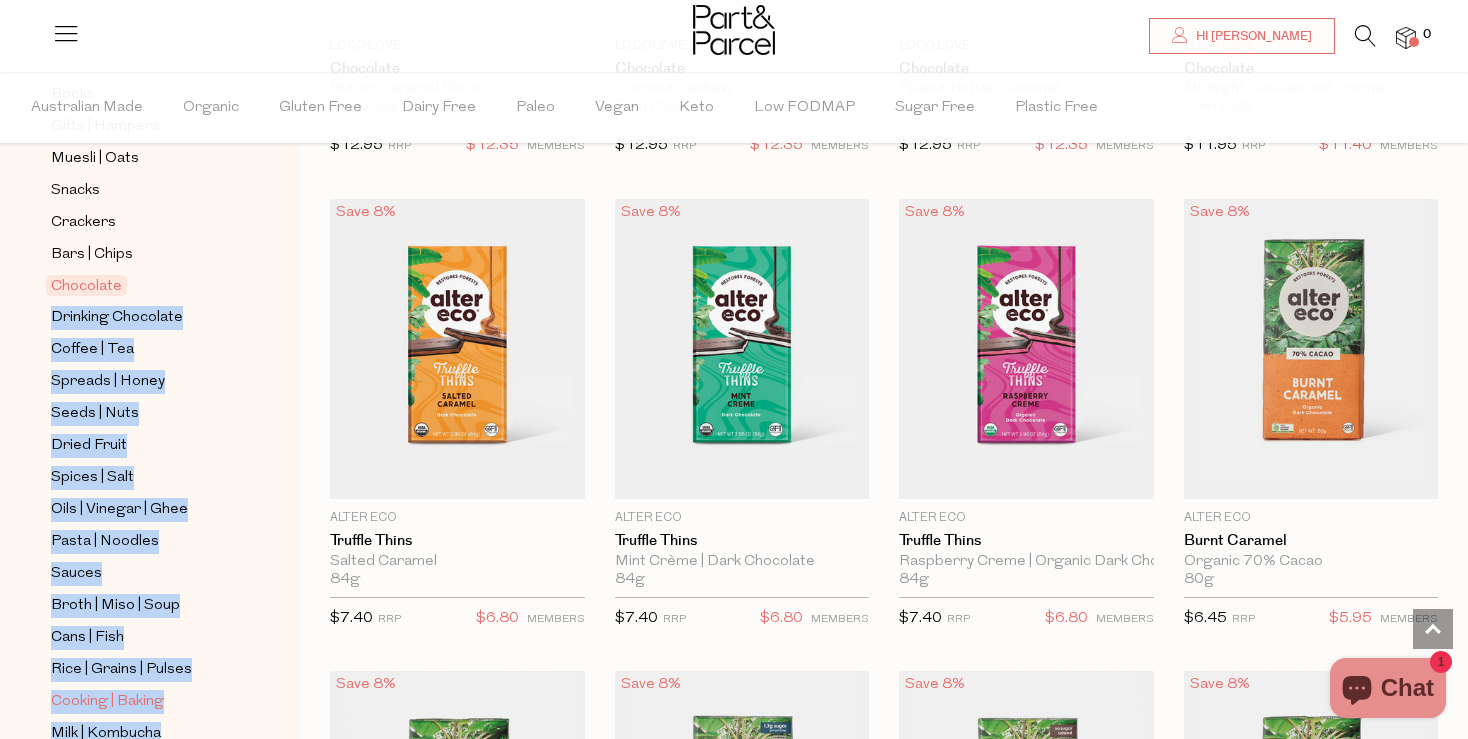 scroll, scrollTop: 356, scrollLeft: 0, axis: vertical 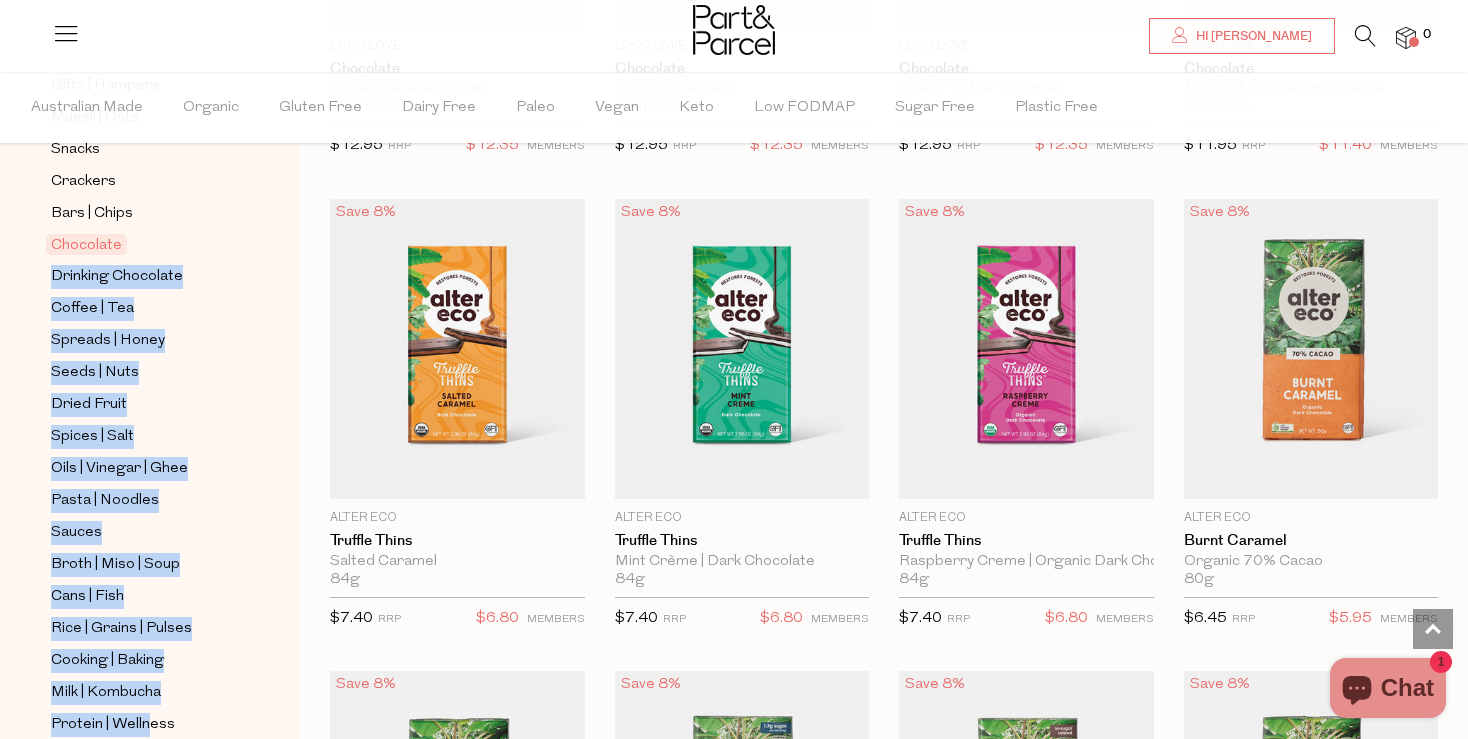 click on "Oils | Vinegar | Ghee" at bounding box center (151, 468) 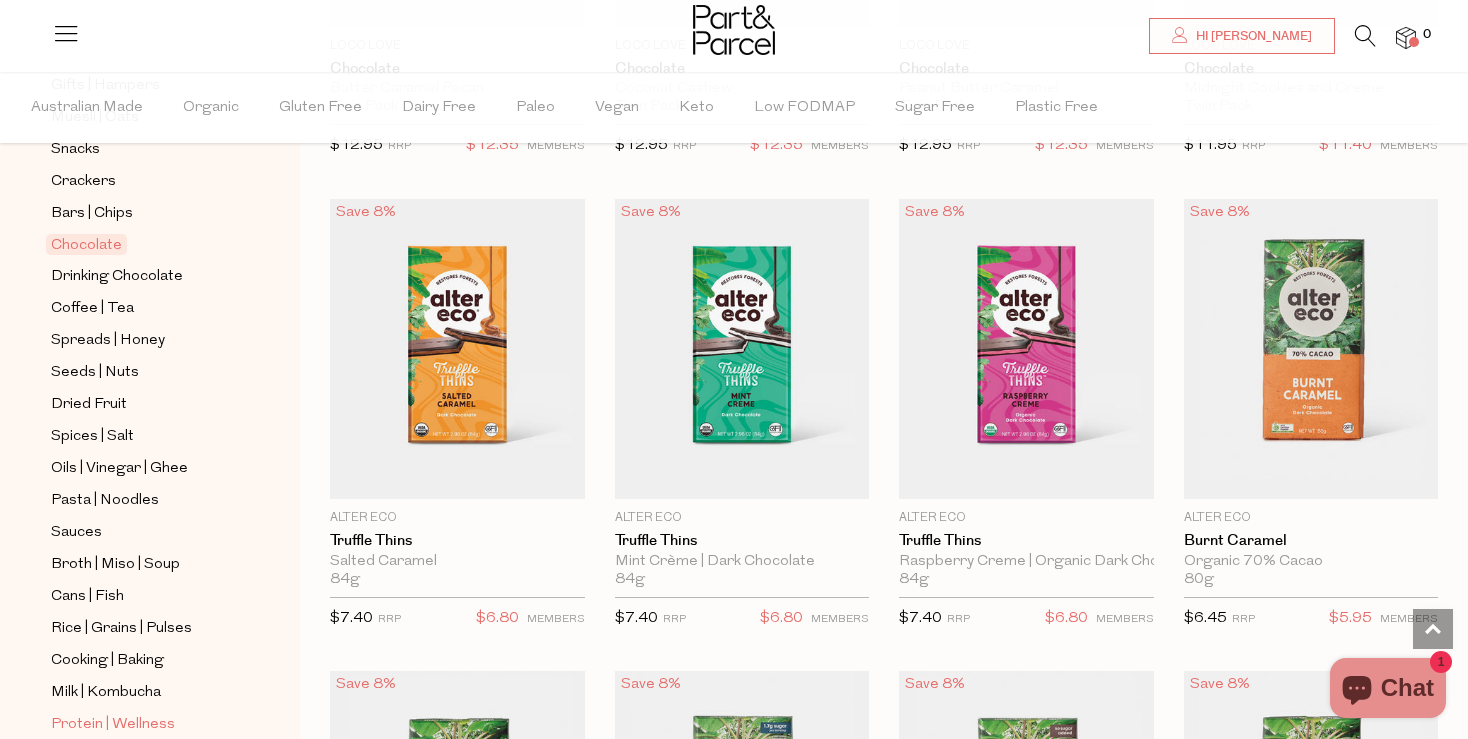click on "Protein | Wellness" at bounding box center [113, 725] 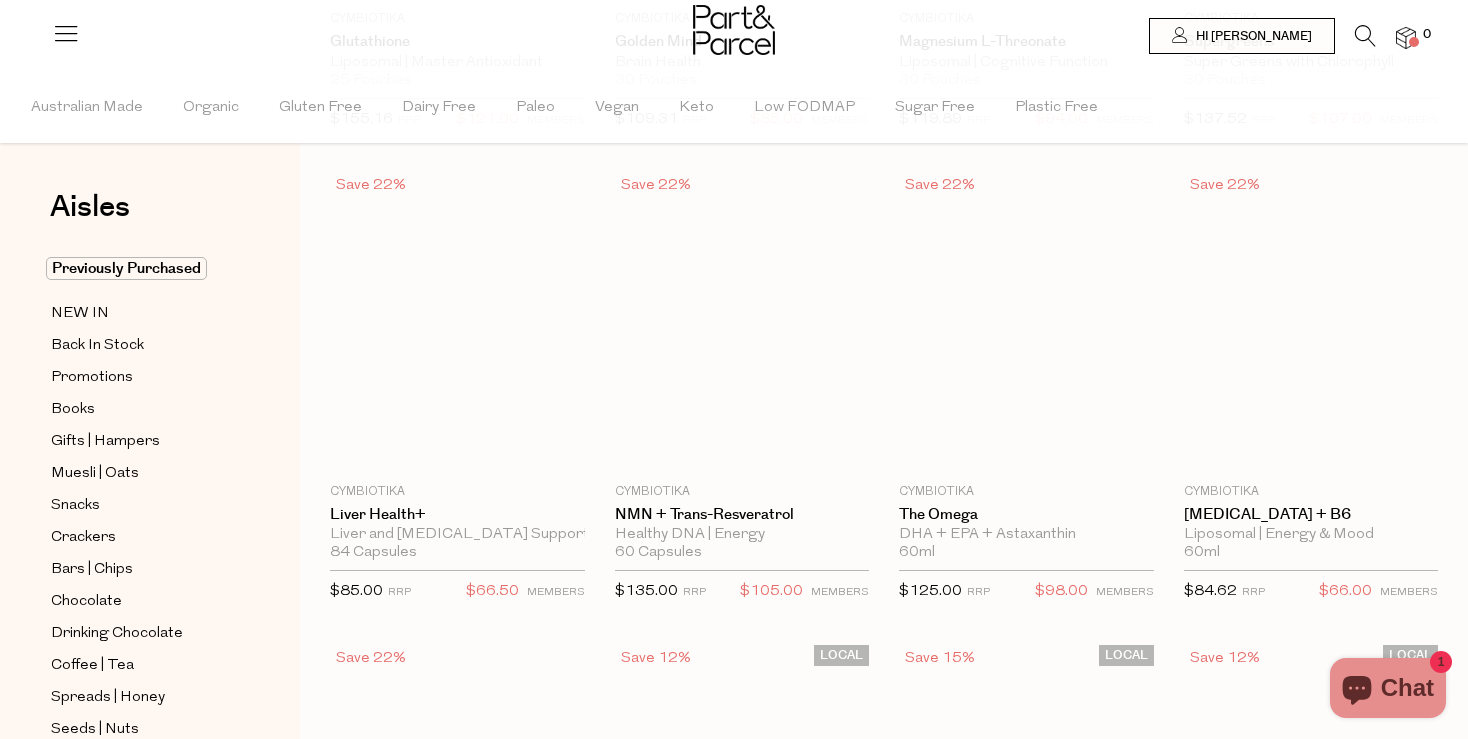 scroll, scrollTop: 0, scrollLeft: 0, axis: both 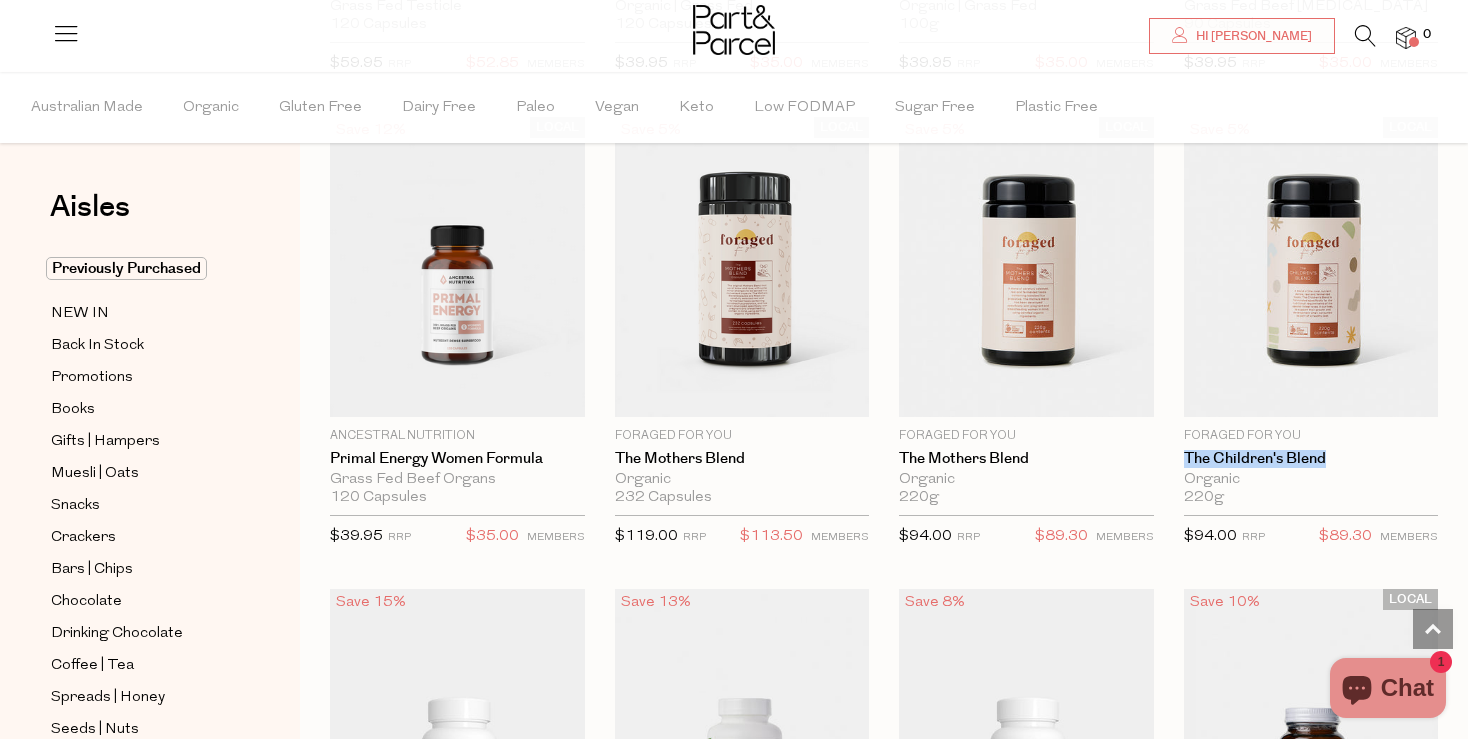 drag, startPoint x: 1461, startPoint y: 415, endPoint x: 1458, endPoint y: 458, distance: 43.104523 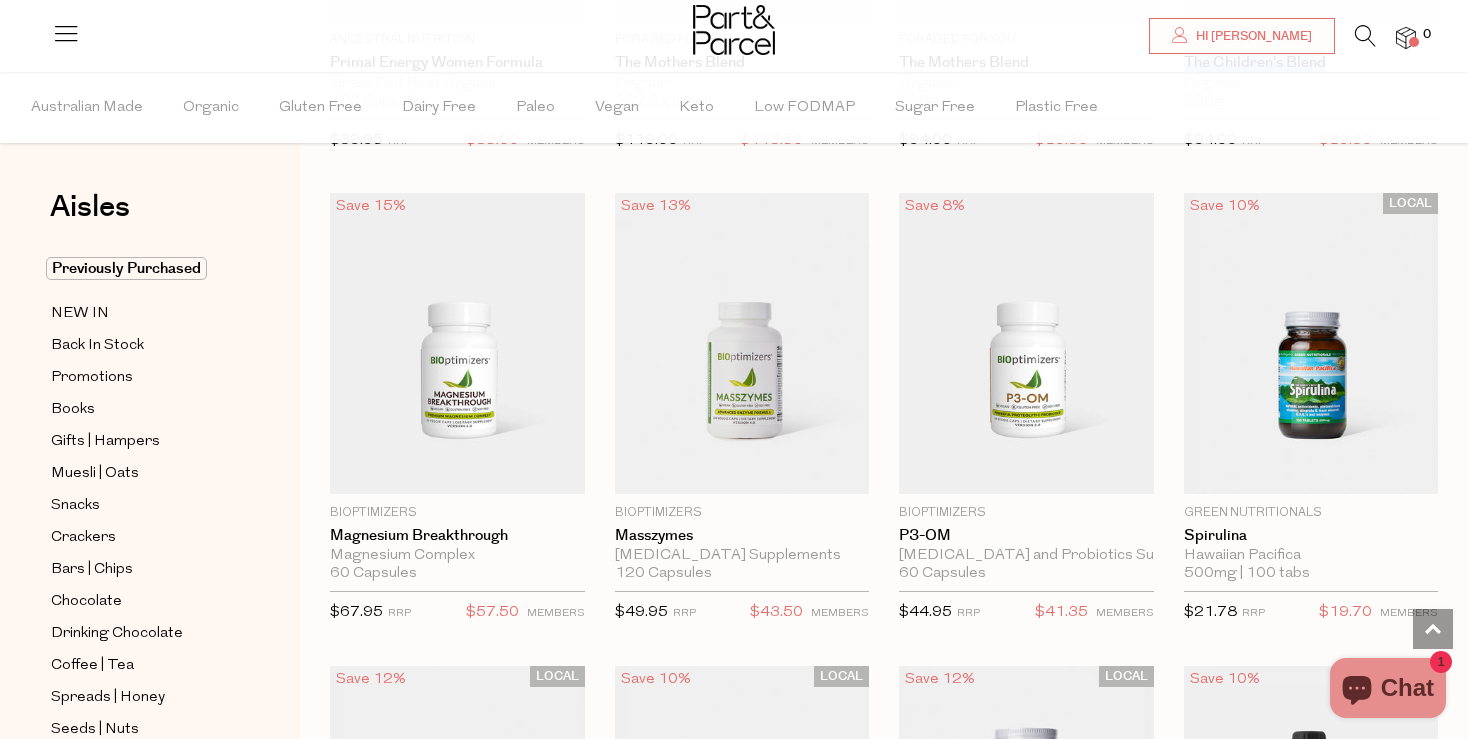 scroll, scrollTop: 3877, scrollLeft: 0, axis: vertical 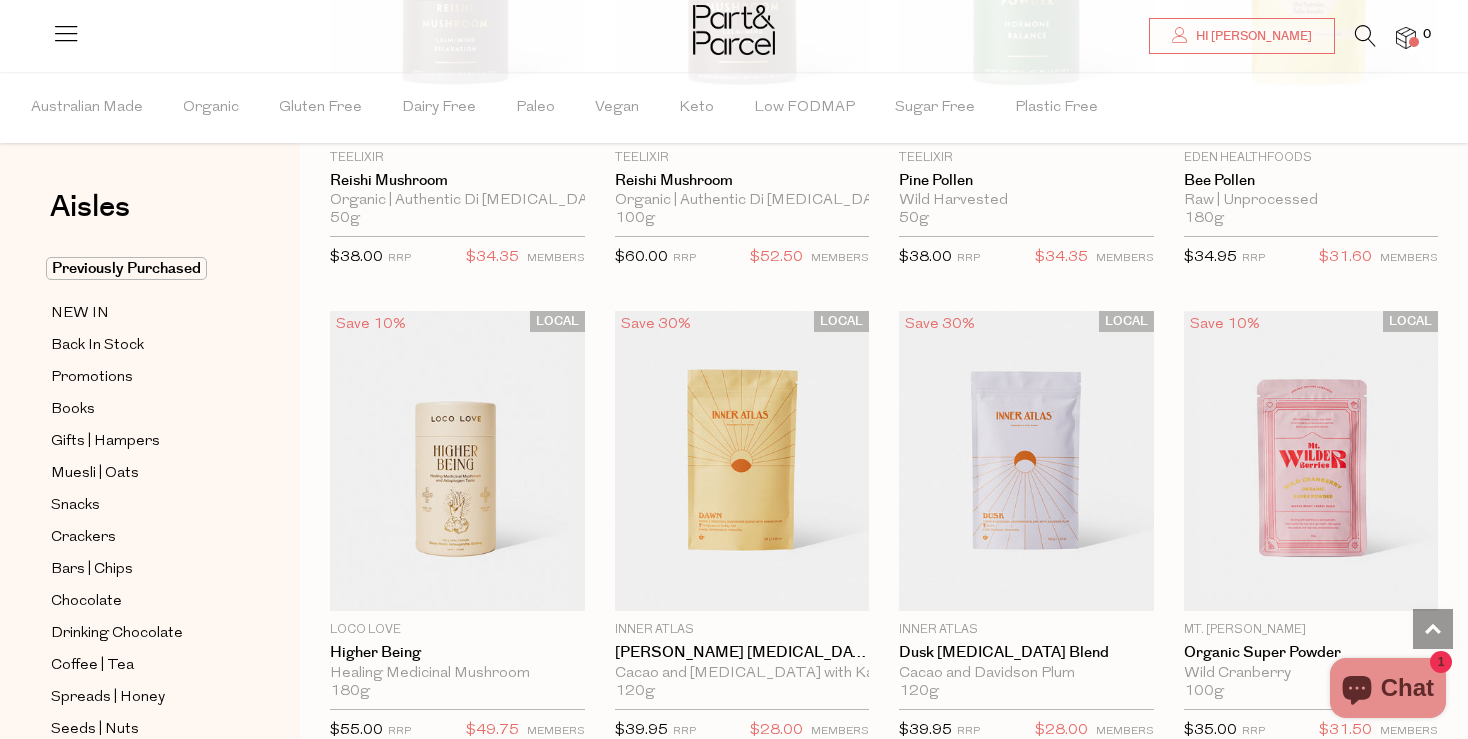 click at bounding box center (1365, 36) 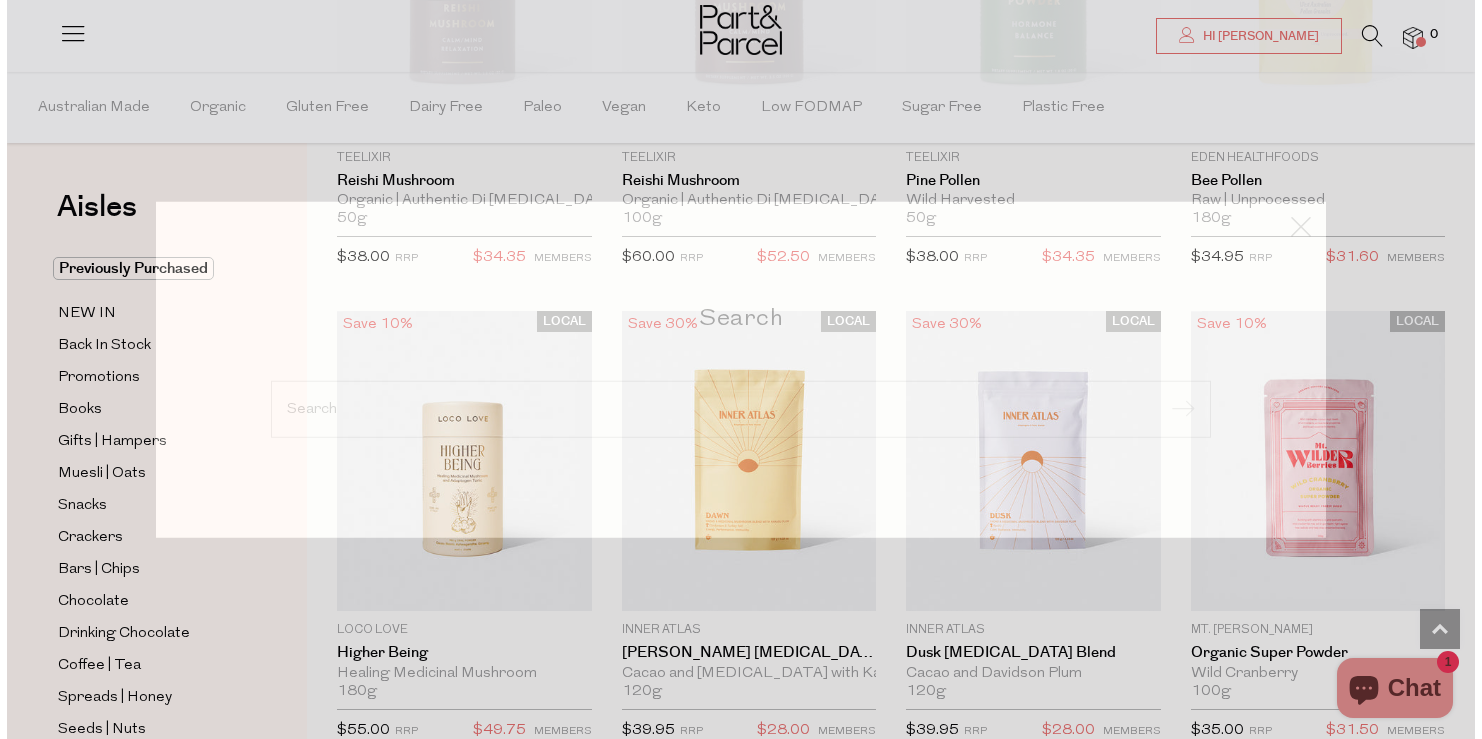 scroll, scrollTop: 8047, scrollLeft: 0, axis: vertical 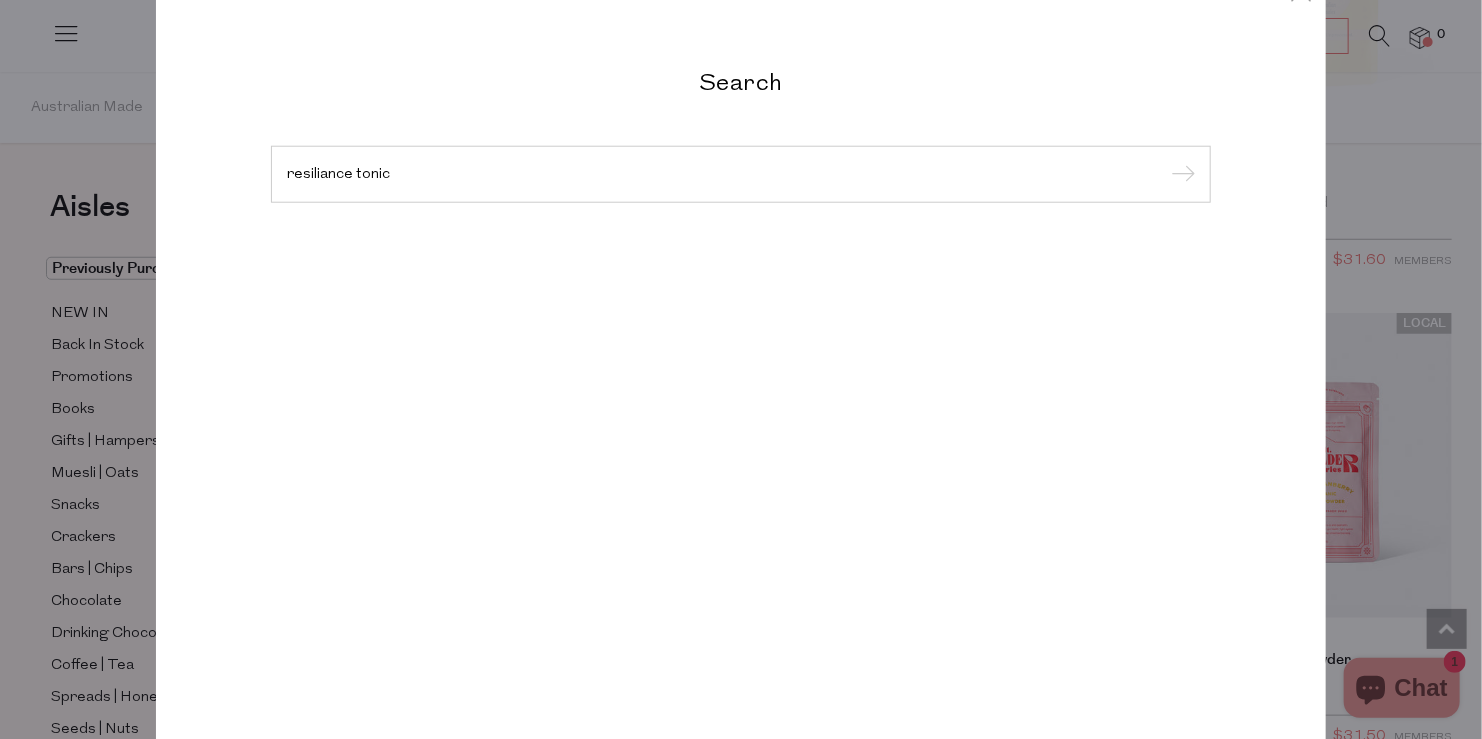 type on "resiliance tonic" 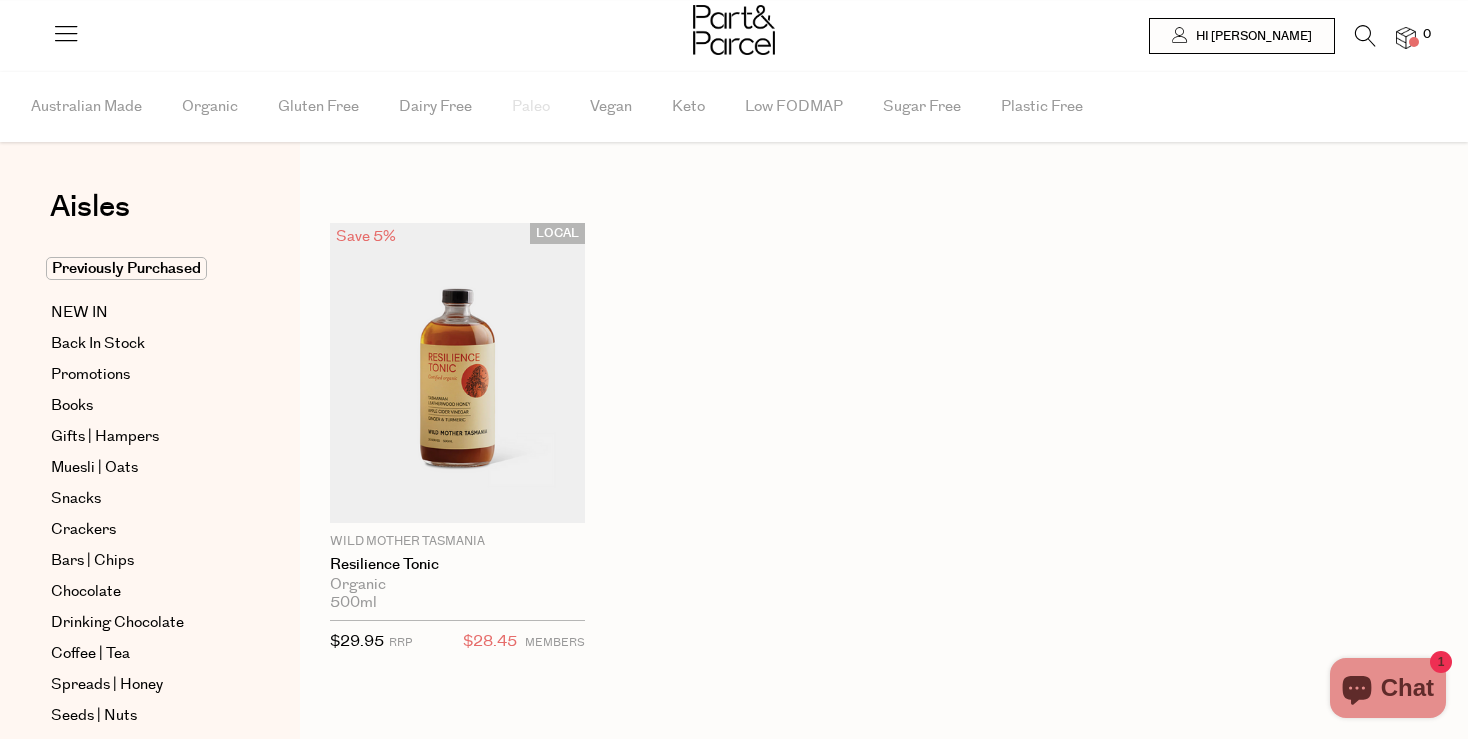 scroll, scrollTop: 0, scrollLeft: 0, axis: both 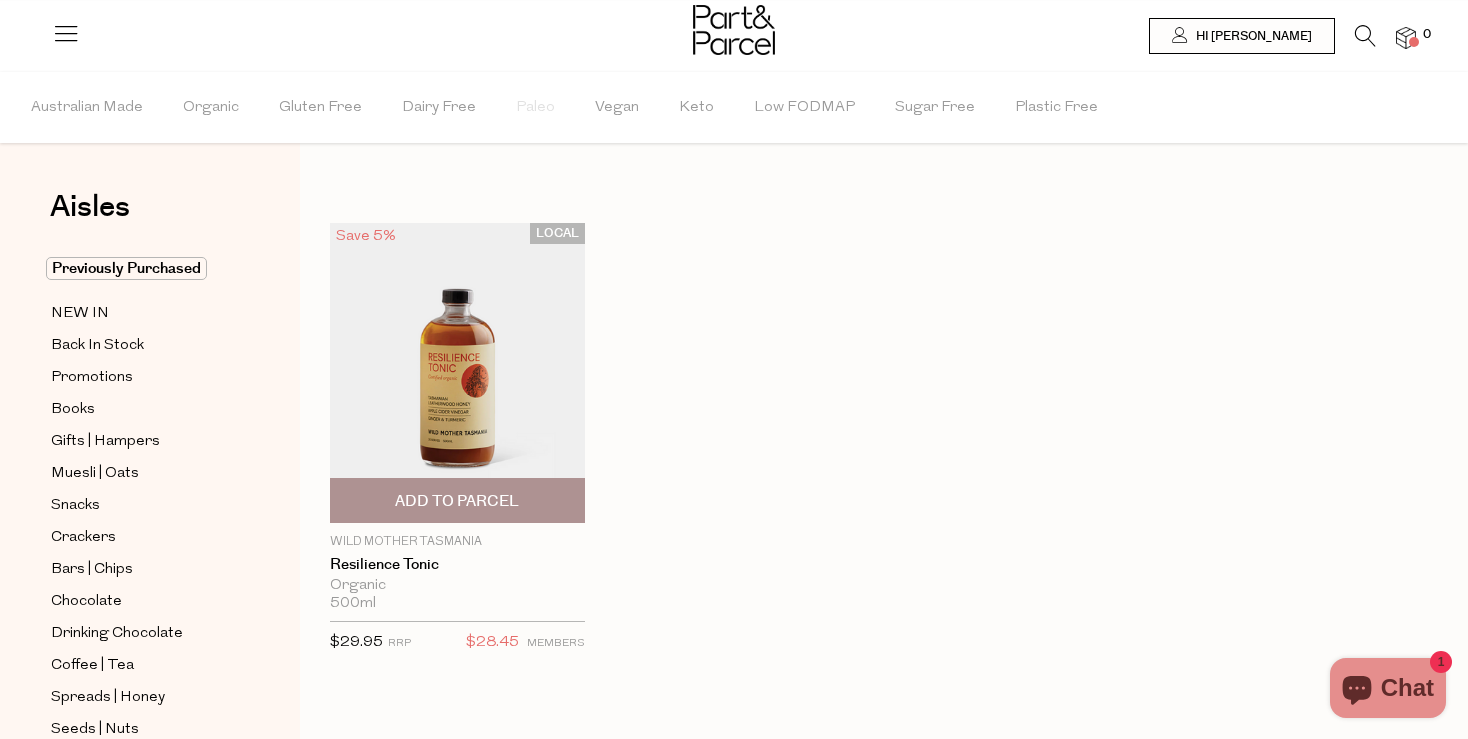 click at bounding box center [457, 373] 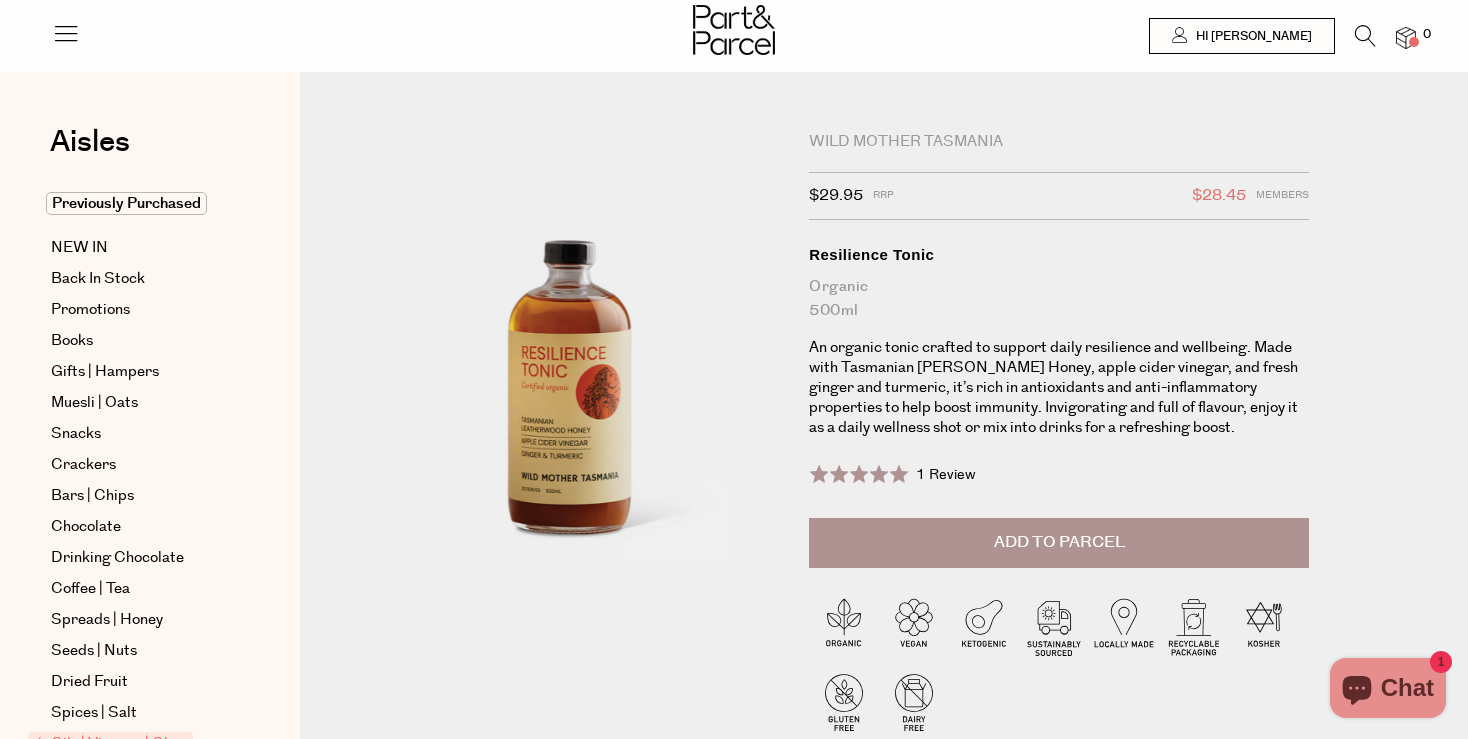 scroll, scrollTop: 0, scrollLeft: 0, axis: both 